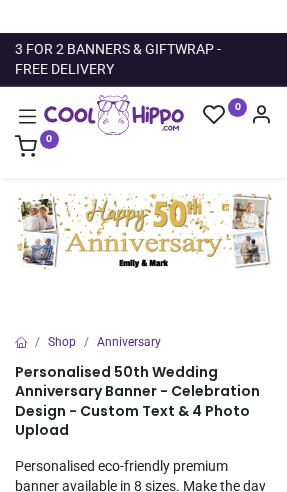 scroll, scrollTop: 1, scrollLeft: 0, axis: vertical 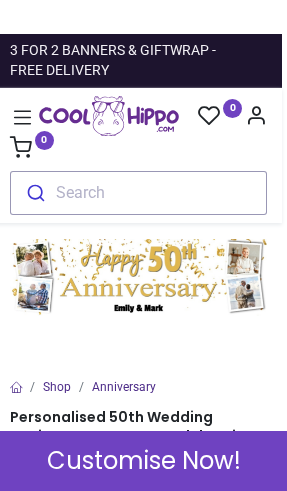 click on "Customise Now!" at bounding box center [144, 461] 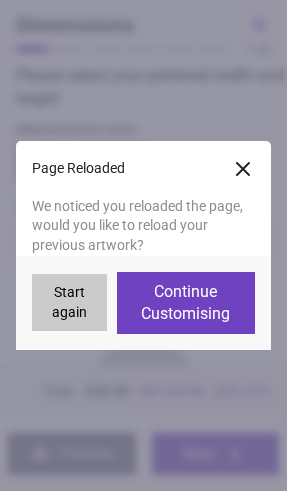 click on "Start again" at bounding box center [69, 302] 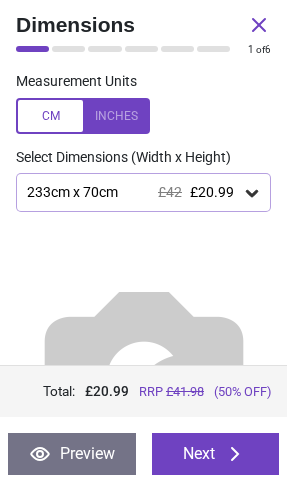 scroll, scrollTop: 47, scrollLeft: 0, axis: vertical 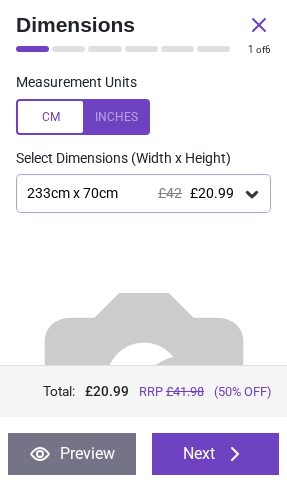 click on "Next" at bounding box center [216, 454] 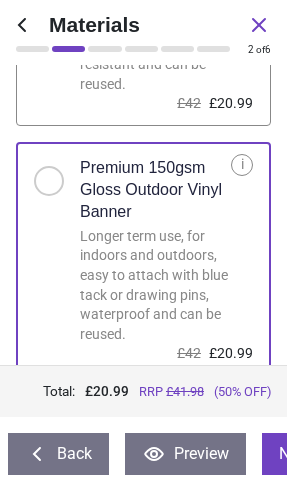 scroll, scrollTop: 231, scrollLeft: 0, axis: vertical 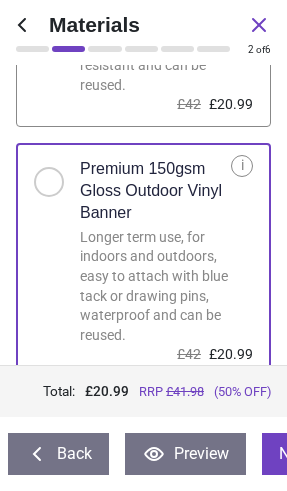 click on "Preview" at bounding box center [185, 454] 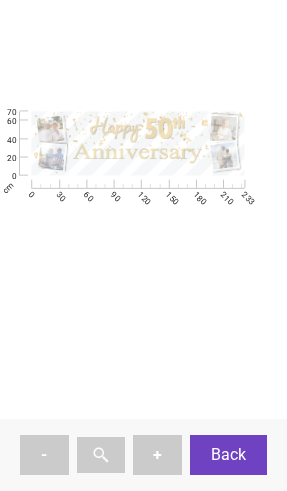 click on "Back" at bounding box center [229, 455] 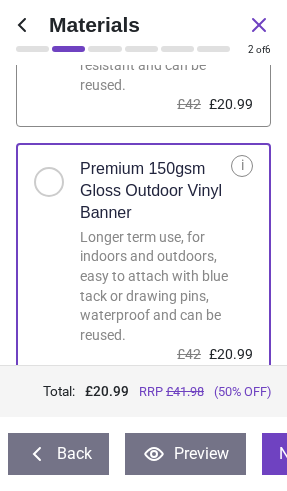 click on "Next" at bounding box center [311, 454] 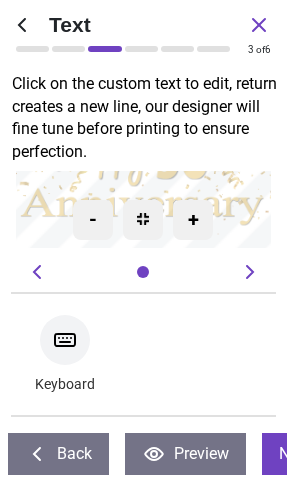 click 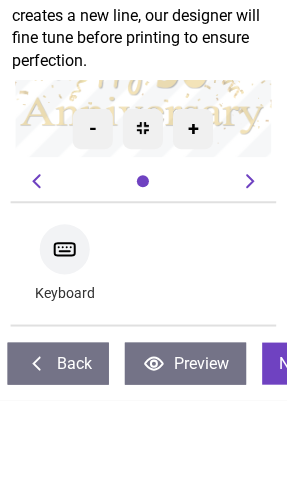 type on "*" 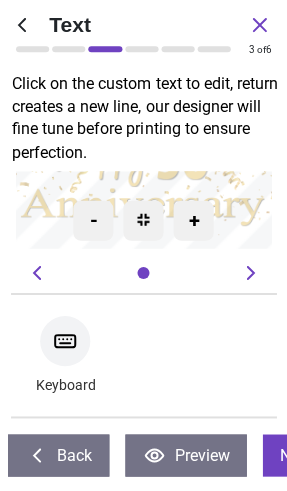 click on "Preview" at bounding box center [185, 454] 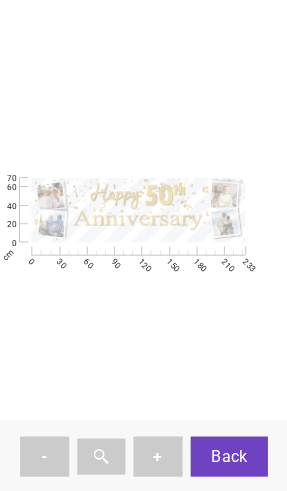 click on "Back" at bounding box center (229, 455) 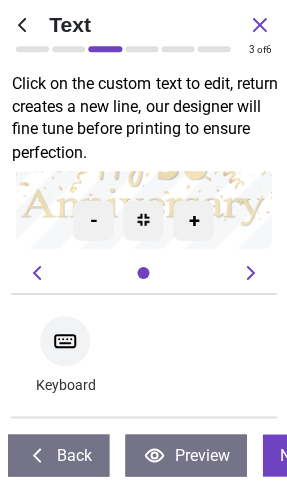 click 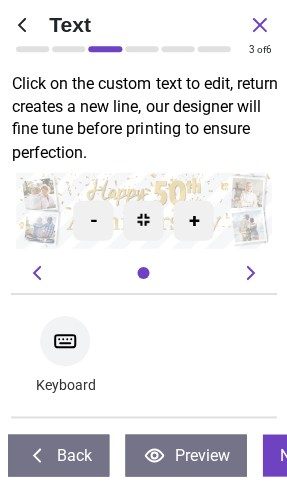 click on "Next" at bounding box center [311, 454] 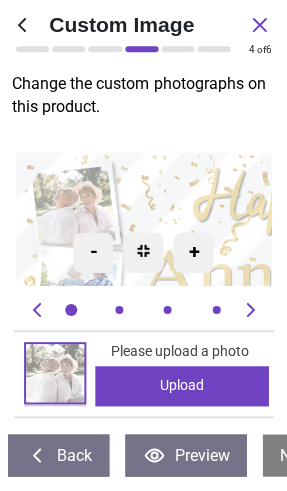 click 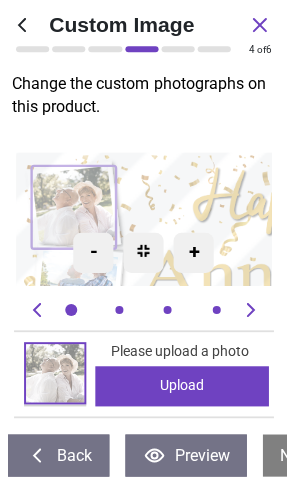 click on "Upload" at bounding box center (181, 385) 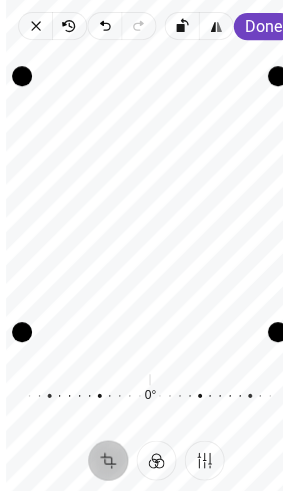 click on "Done" at bounding box center [262, 26] 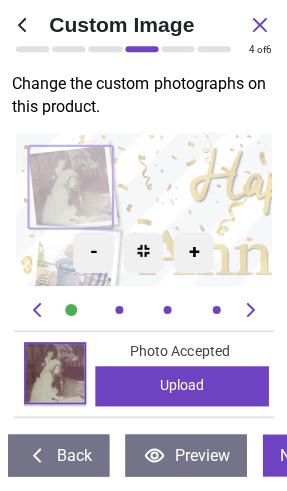 click 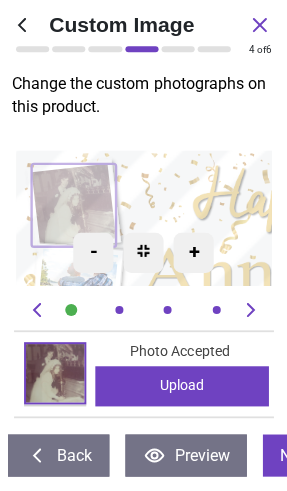 click 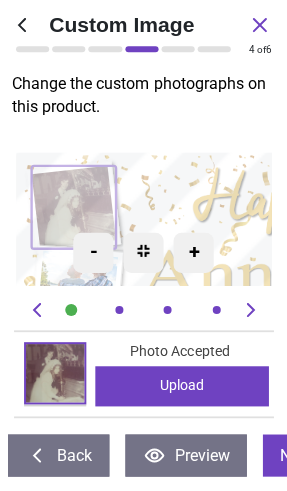 click 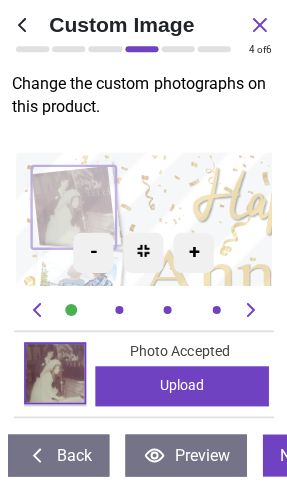 click 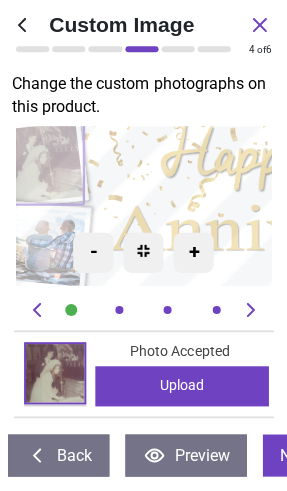 click 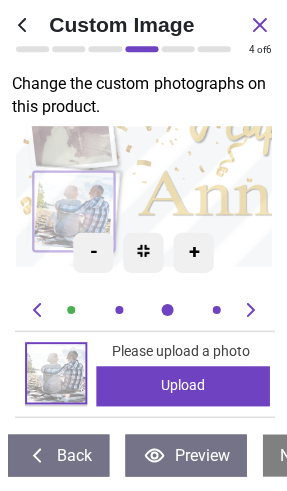 scroll, scrollTop: 0, scrollLeft: 528, axis: horizontal 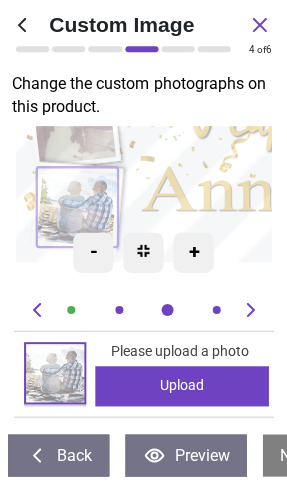 click on "Upload" at bounding box center (181, 385) 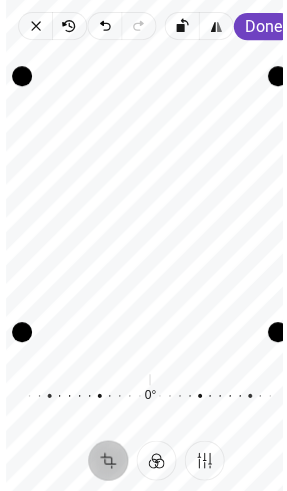 click on "Done" at bounding box center [262, 26] 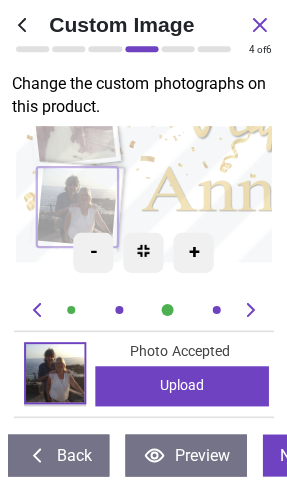 click 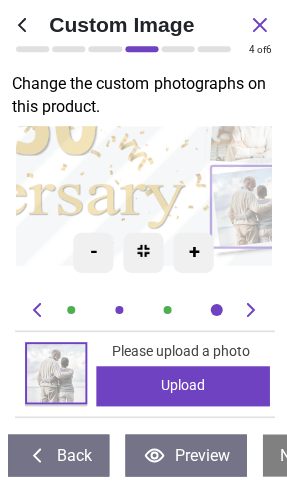 scroll, scrollTop: 0, scrollLeft: 791, axis: horizontal 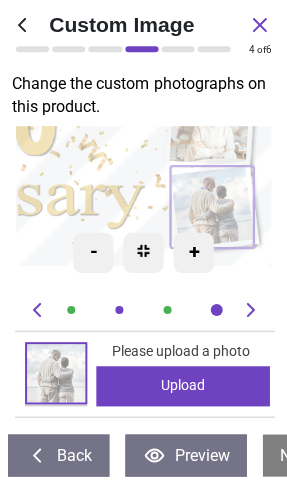 click 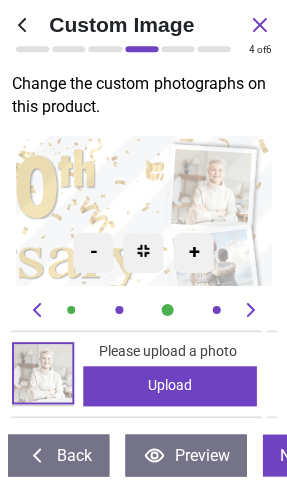 scroll, scrollTop: 0, scrollLeft: 264, axis: horizontal 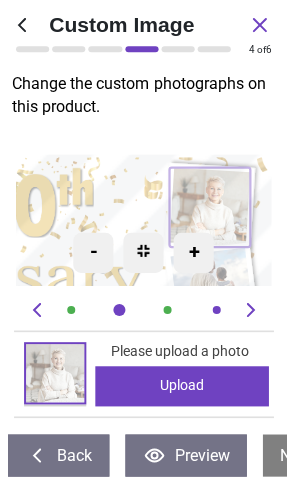 click on "Upload" at bounding box center (181, 385) 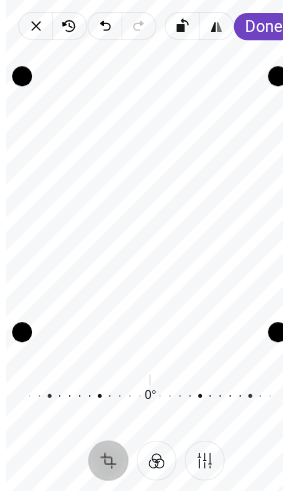 click on "Done" at bounding box center (262, 26) 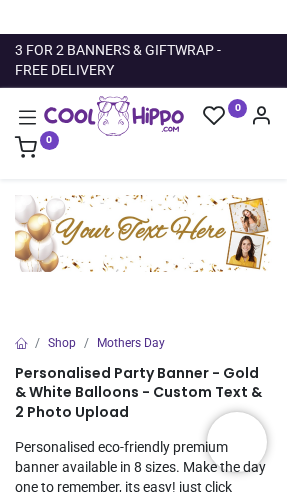 scroll, scrollTop: 0, scrollLeft: 0, axis: both 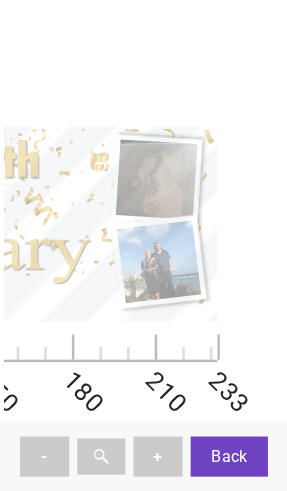 click on "Back" at bounding box center [229, 455] 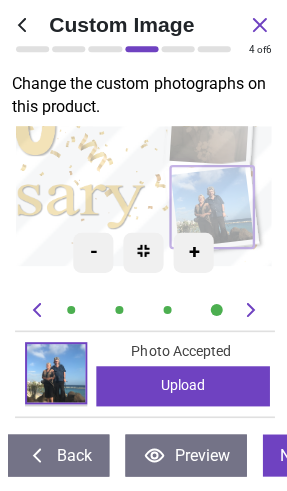 click 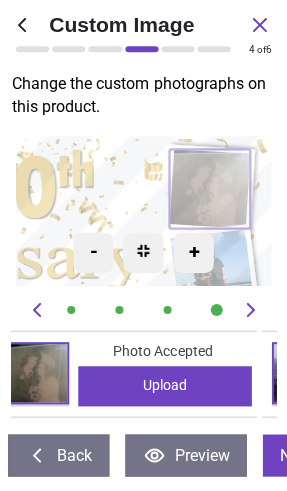 scroll, scrollTop: 0, scrollLeft: 264, axis: horizontal 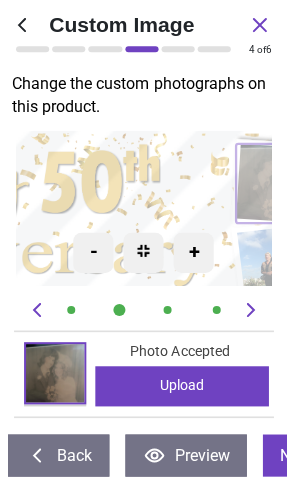 click on "Upload" at bounding box center [181, 385] 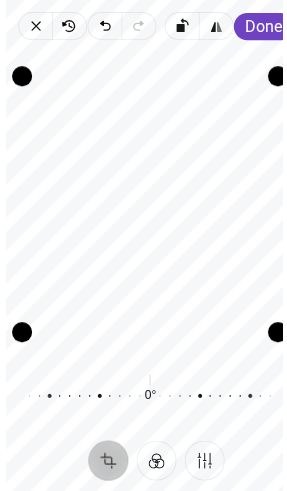 click on "Done" at bounding box center (262, 26) 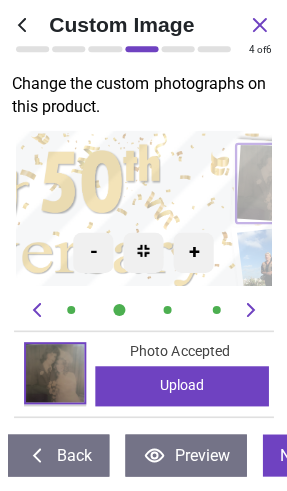 click on "Upload" at bounding box center (181, 385) 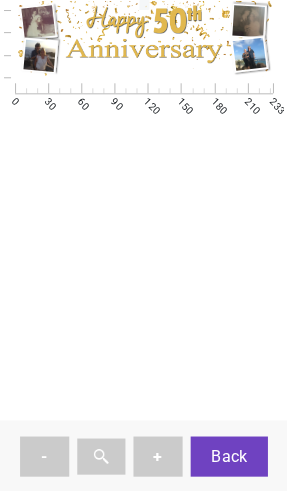 type on "**********" 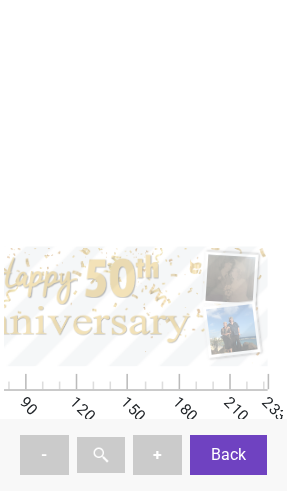 scroll, scrollTop: 0, scrollLeft: 0, axis: both 